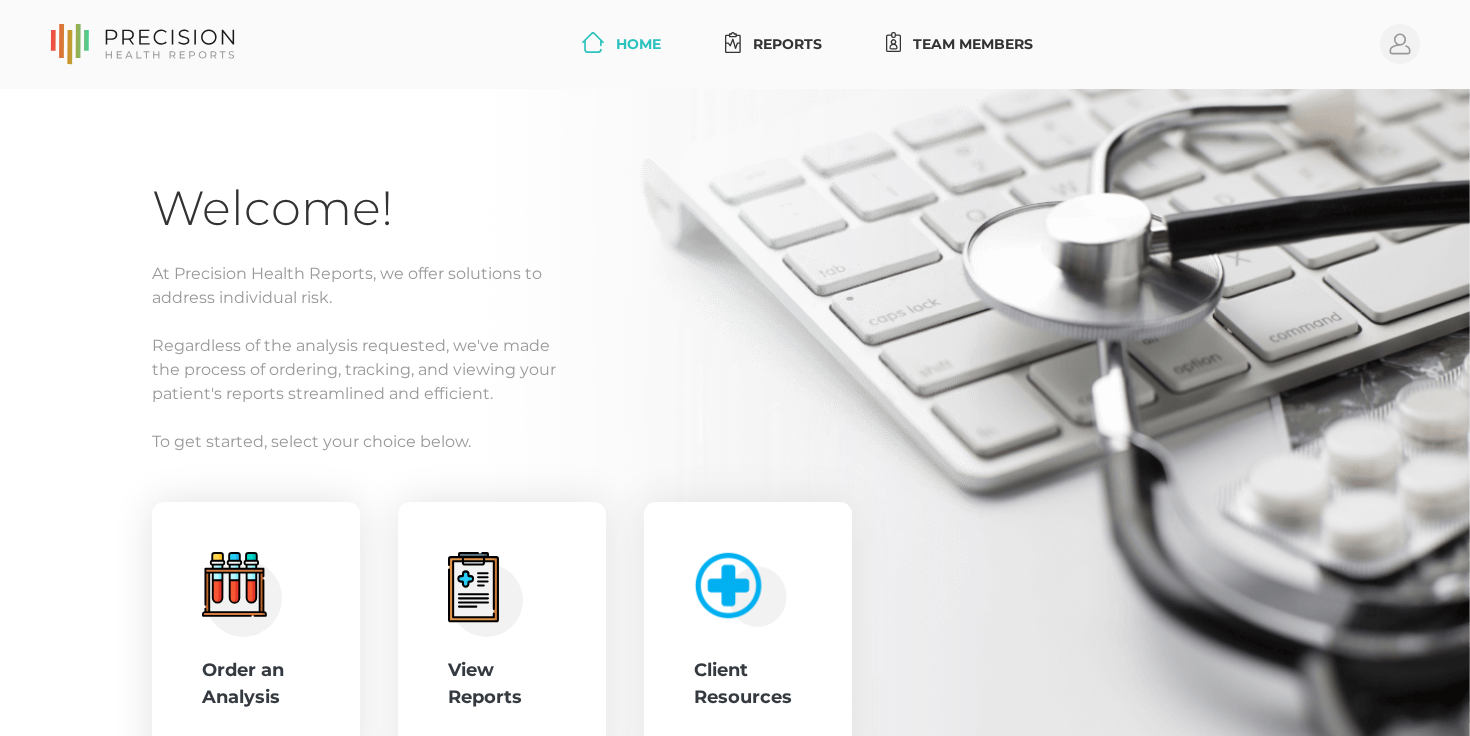 scroll, scrollTop: 0, scrollLeft: 0, axis: both 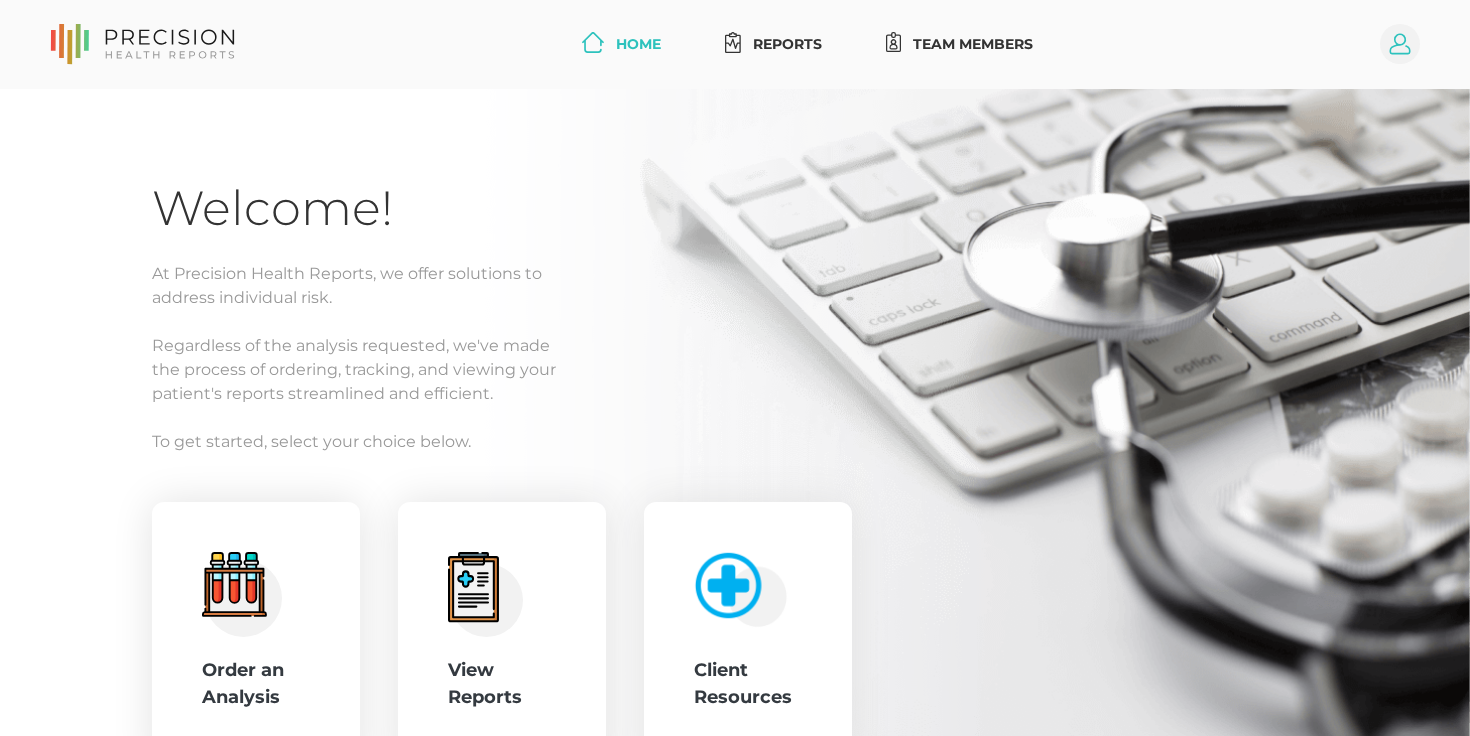 click 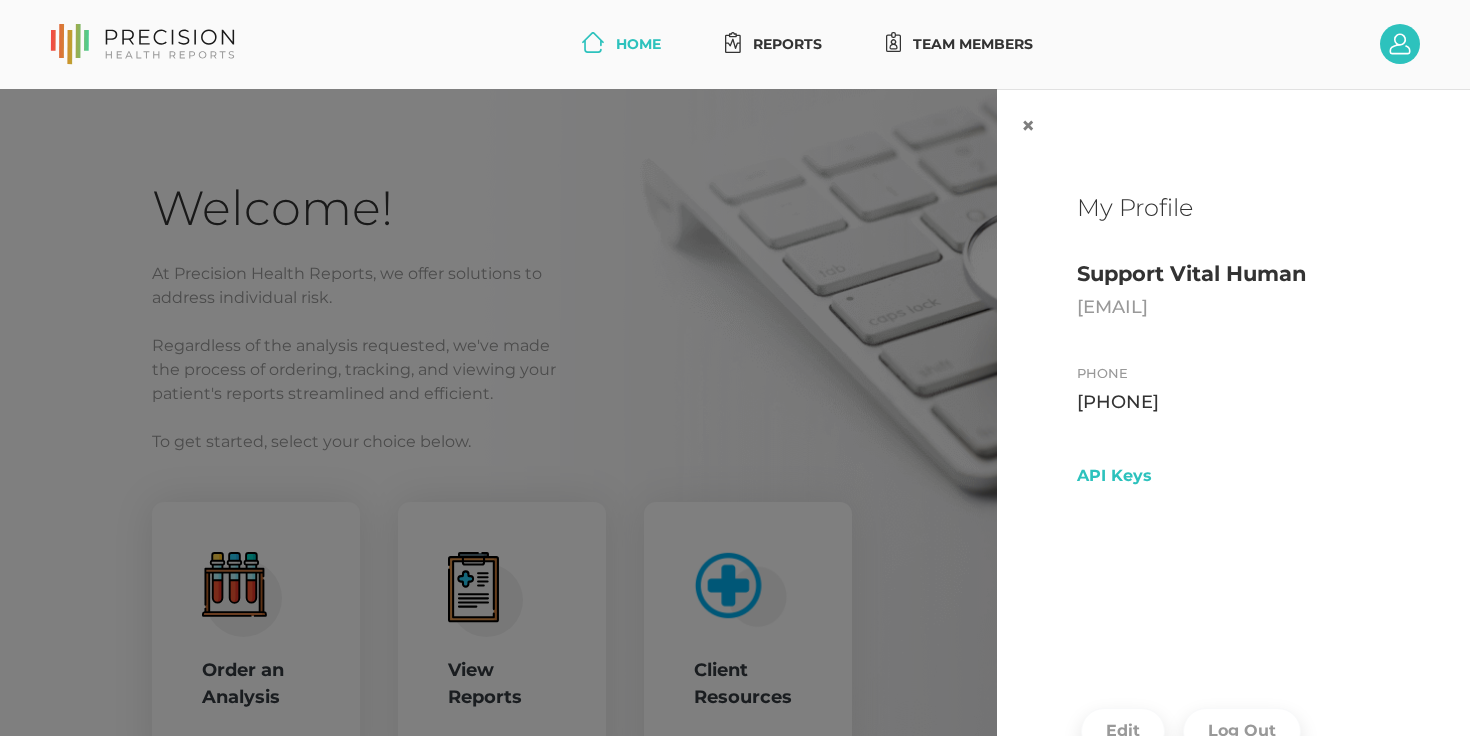 scroll, scrollTop: 86, scrollLeft: 0, axis: vertical 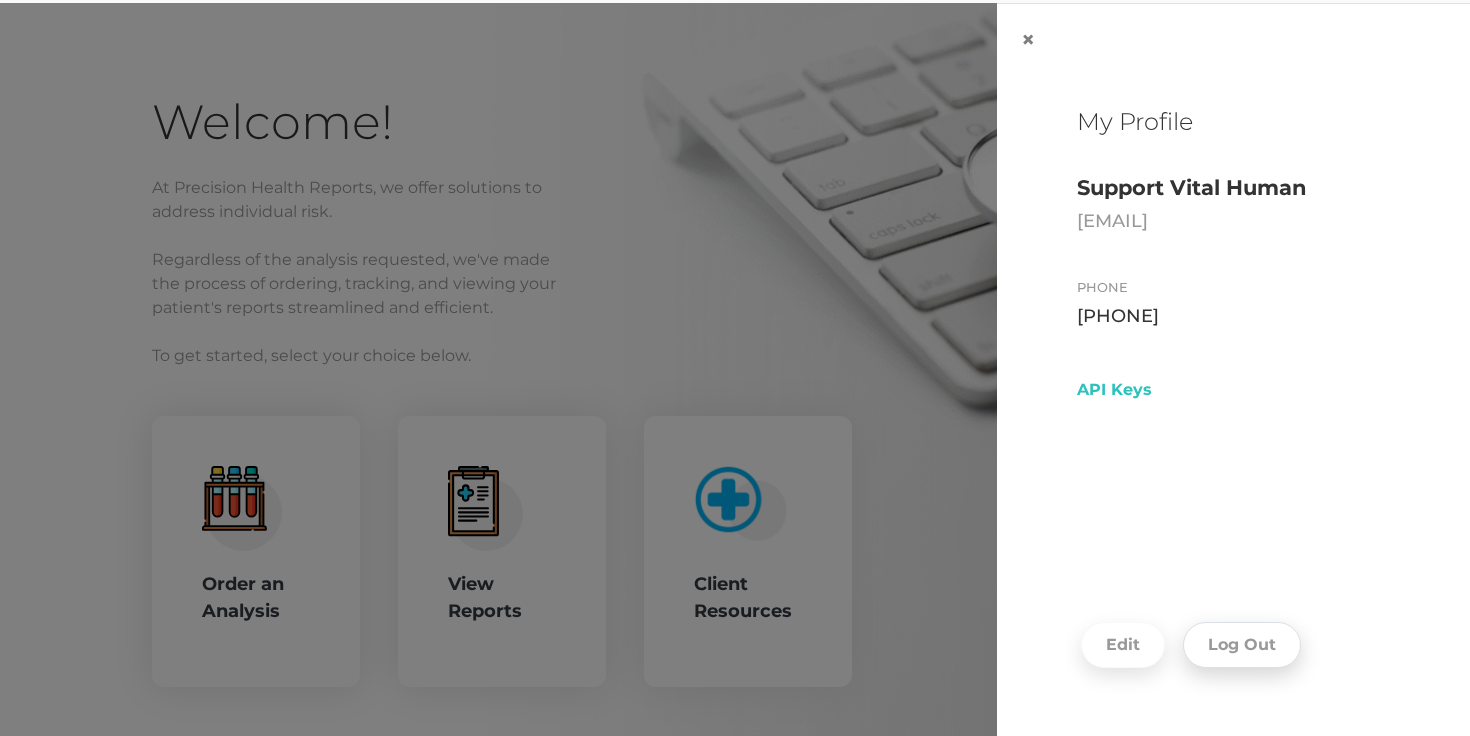 click on "Log Out" at bounding box center (1242, 645) 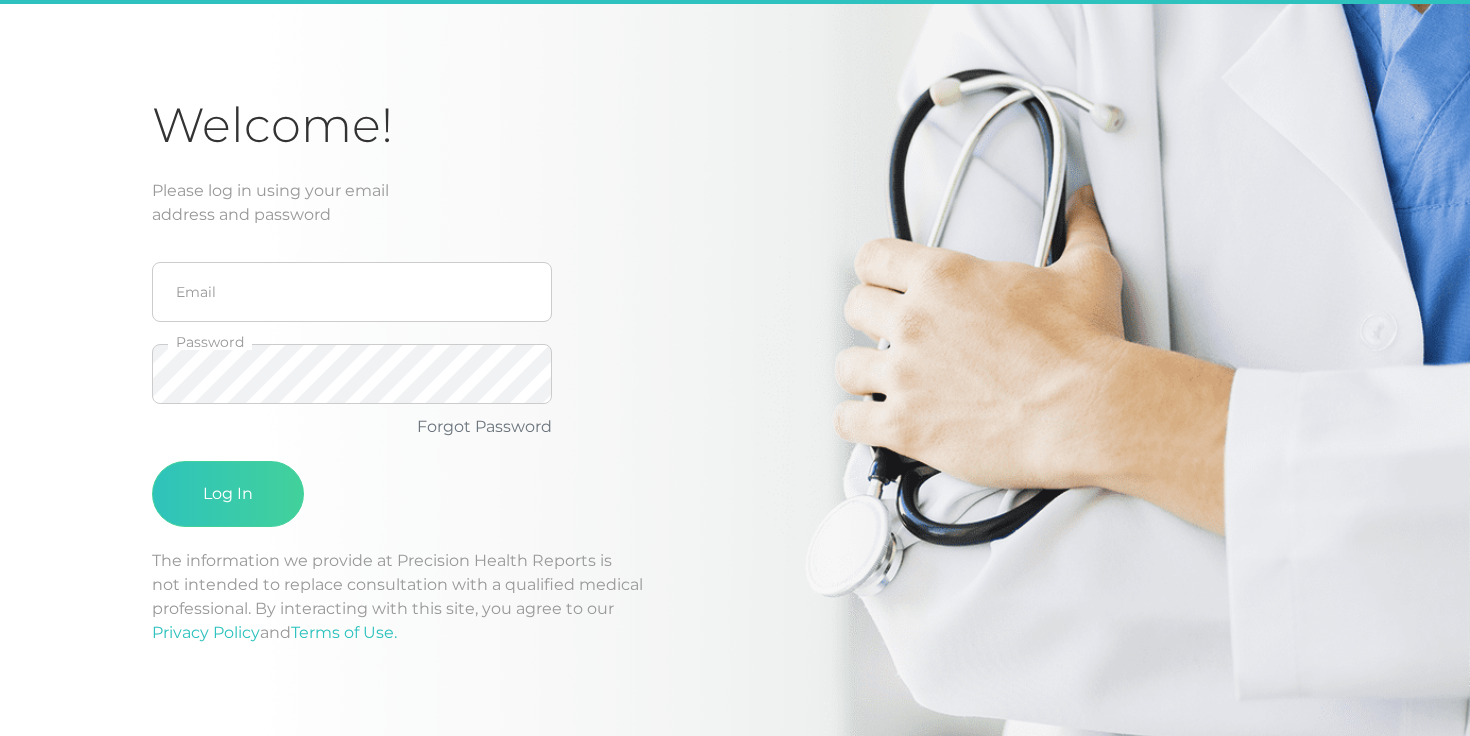 scroll, scrollTop: 0, scrollLeft: 0, axis: both 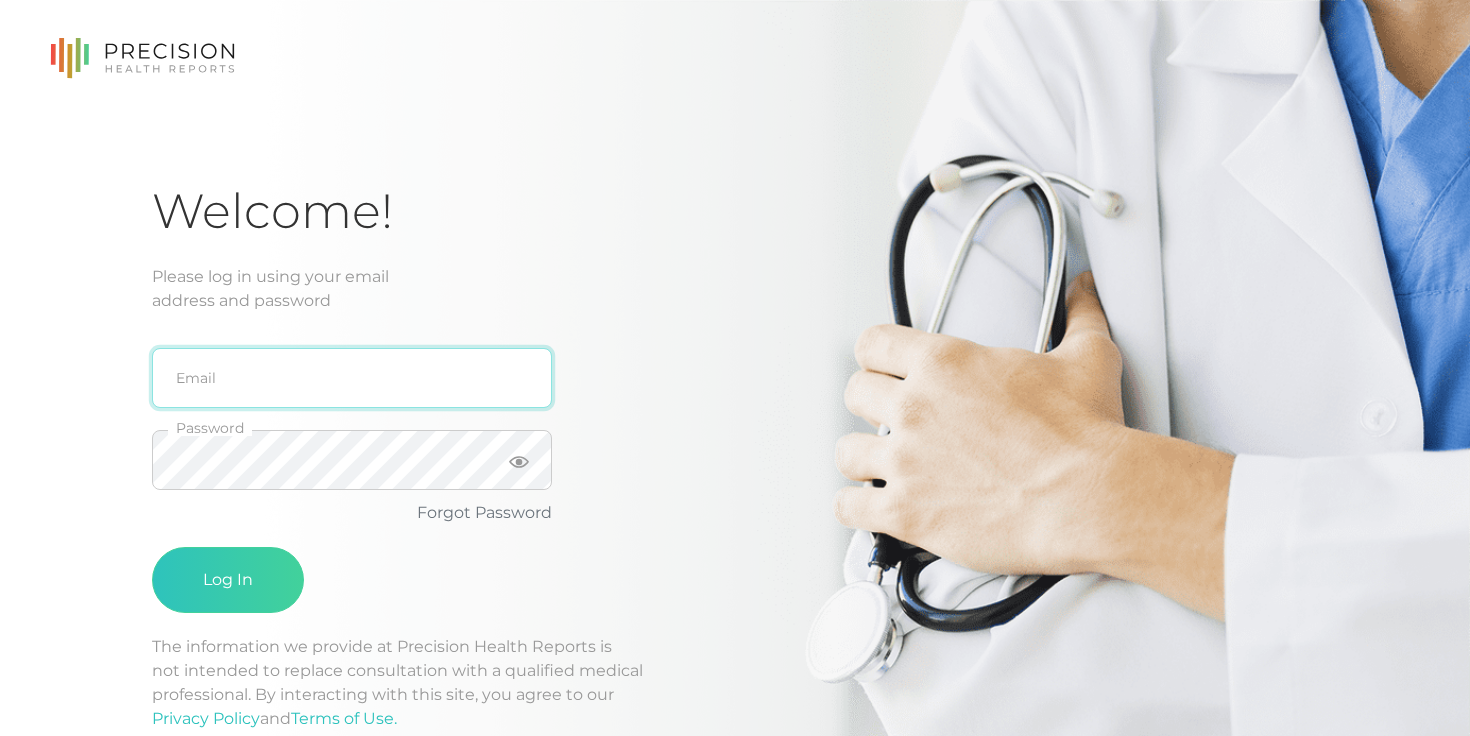type on "[EMAIL]" 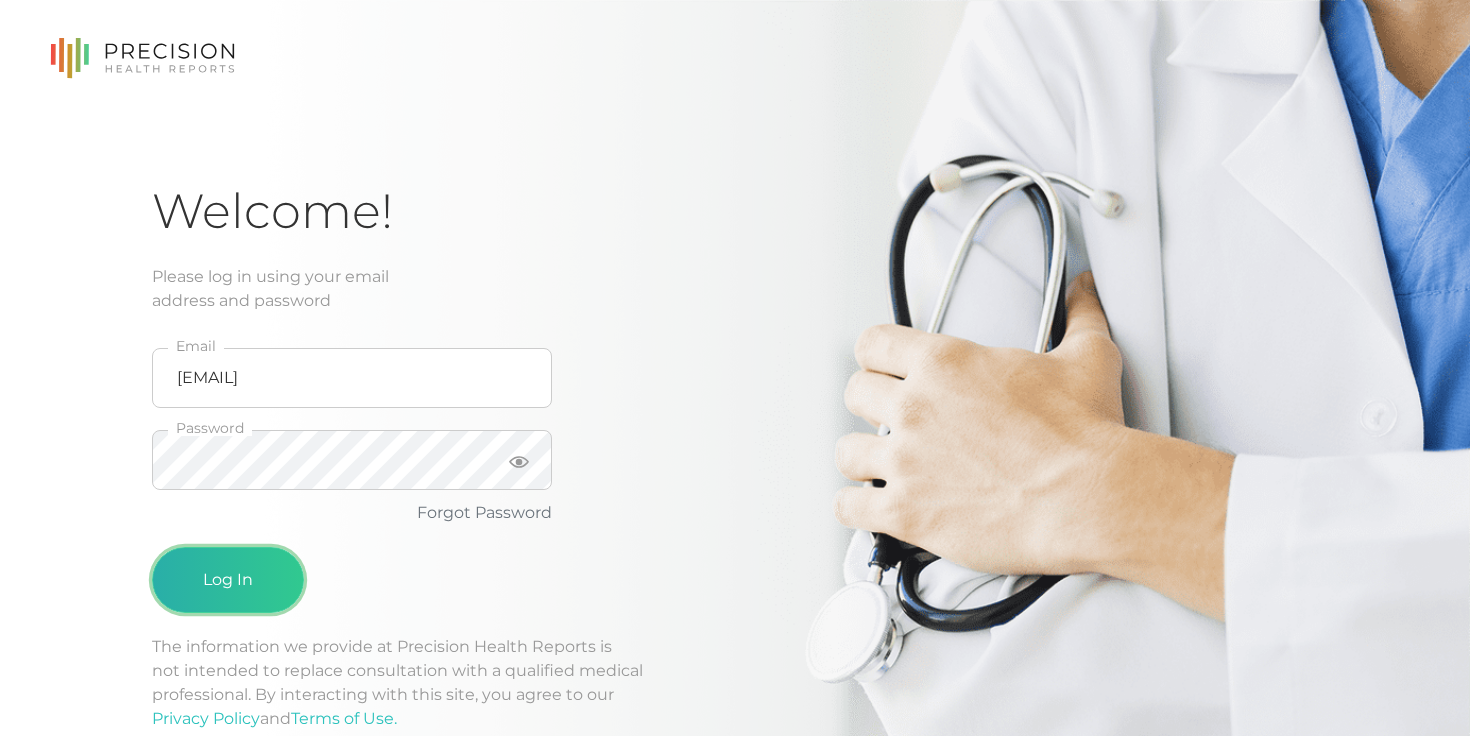 click on "Log In" at bounding box center (228, 580) 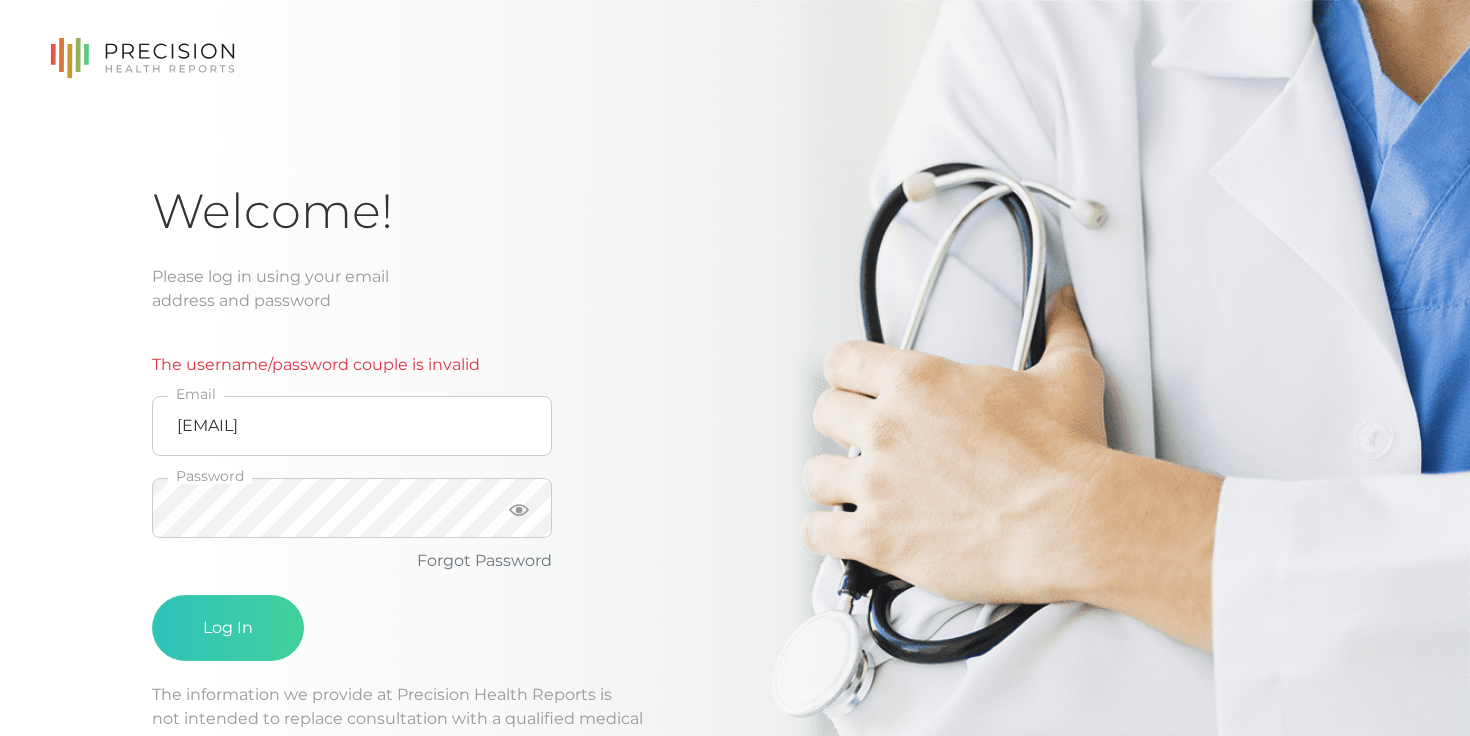 click at bounding box center (152, 456) 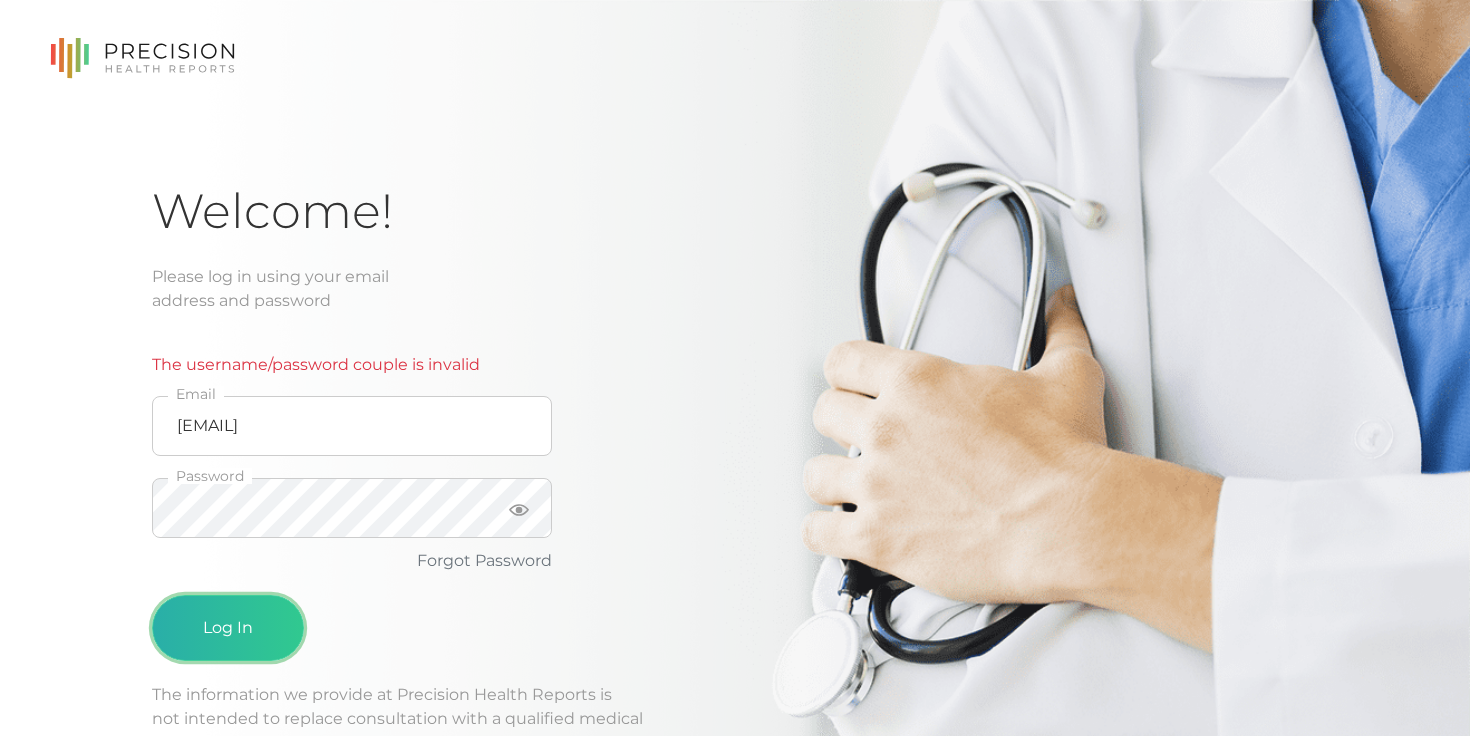 click on "Log In" at bounding box center (228, 628) 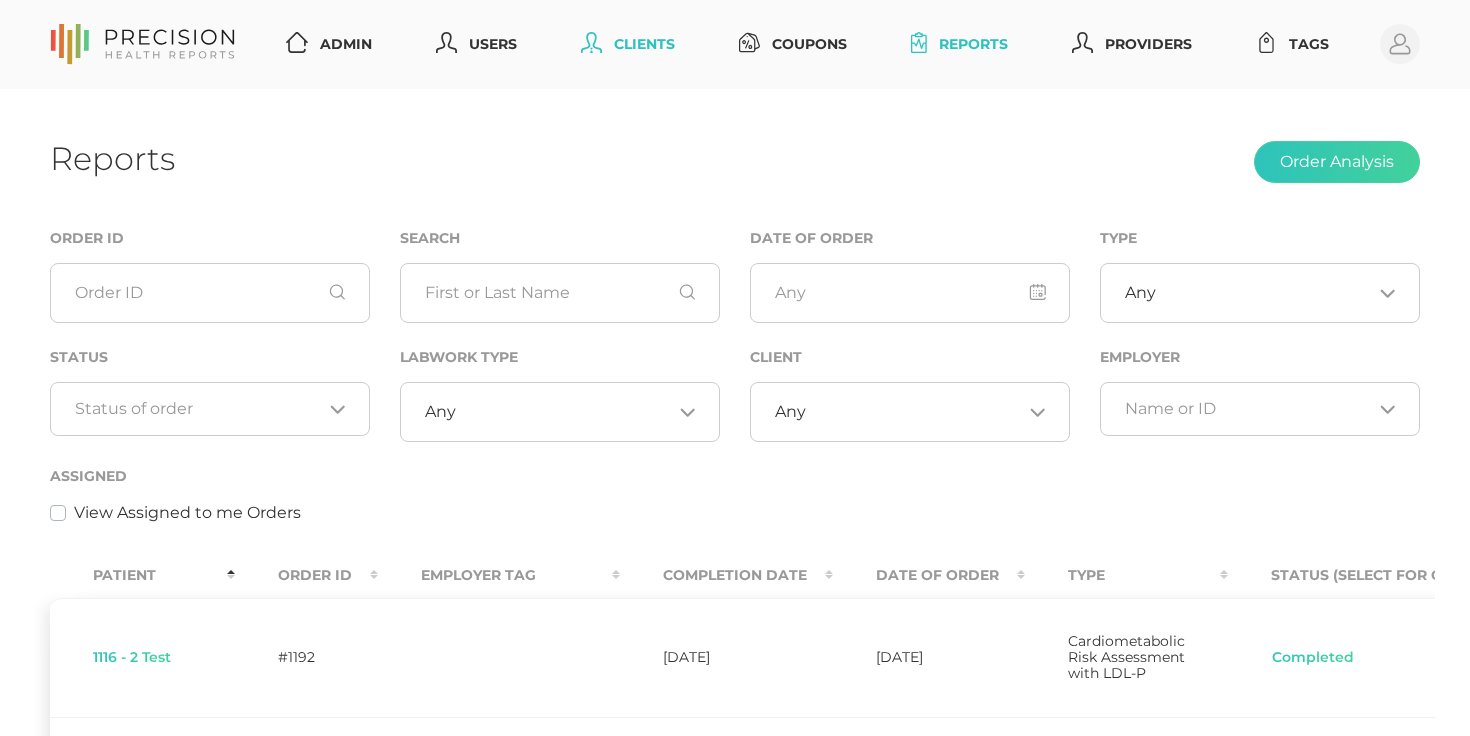 click on "Clients" at bounding box center (628, 44) 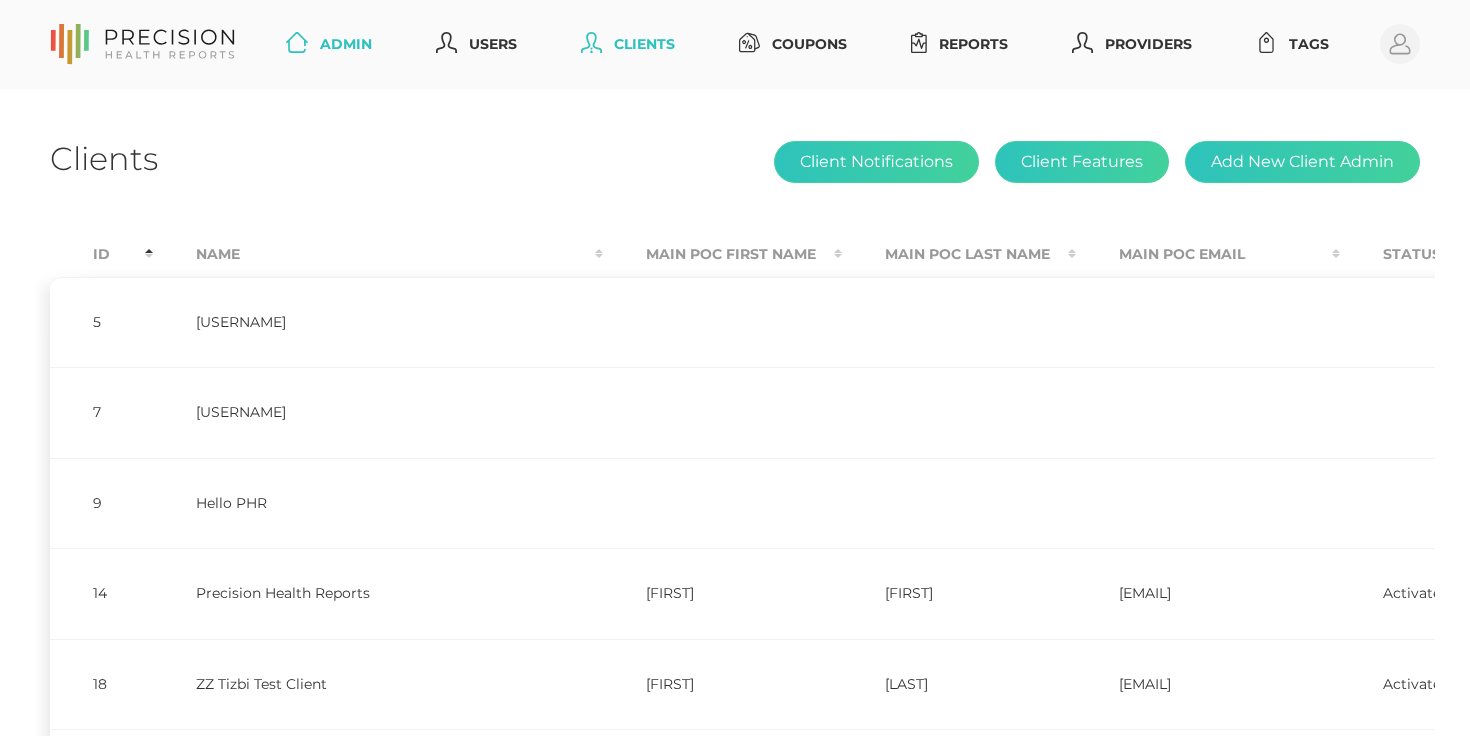 click on "Admin" at bounding box center [329, 44] 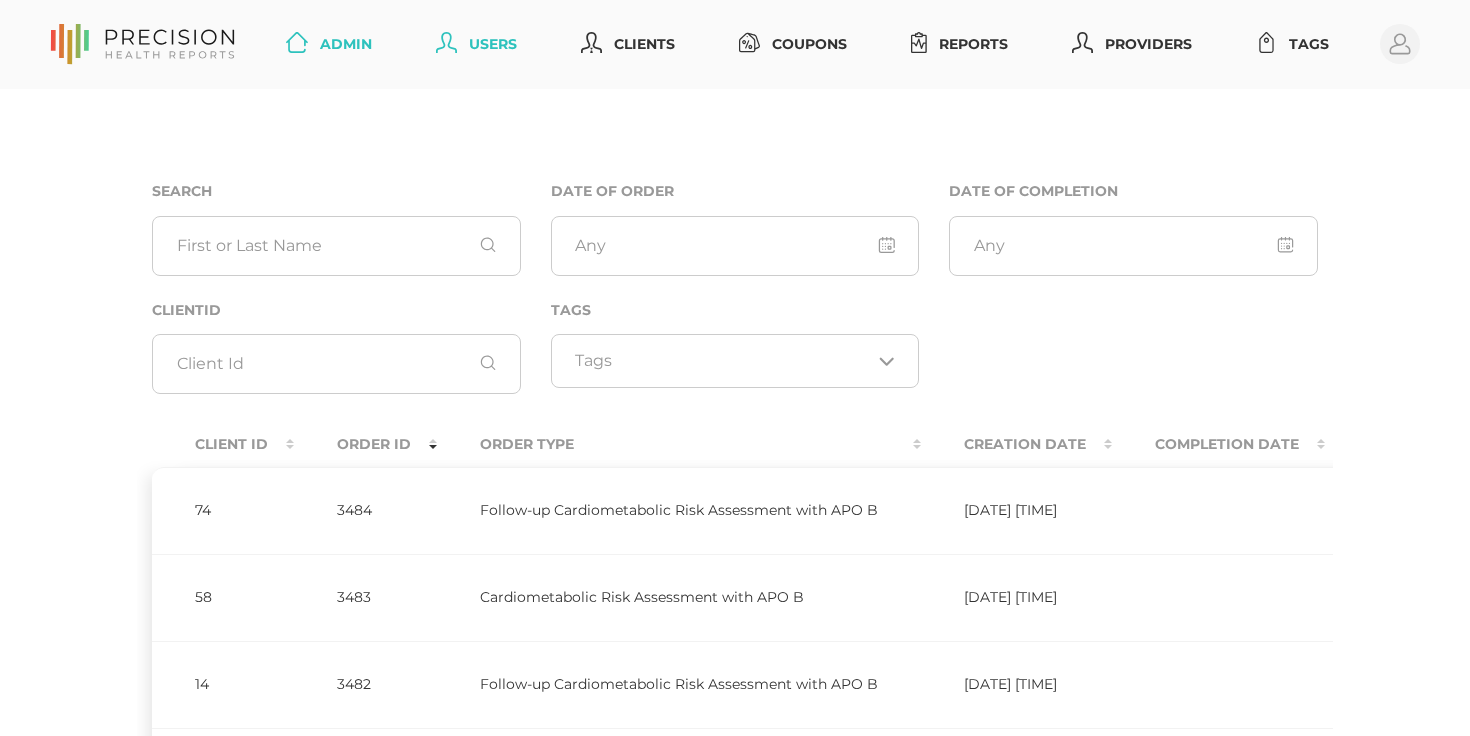 click on "Users" at bounding box center (476, 44) 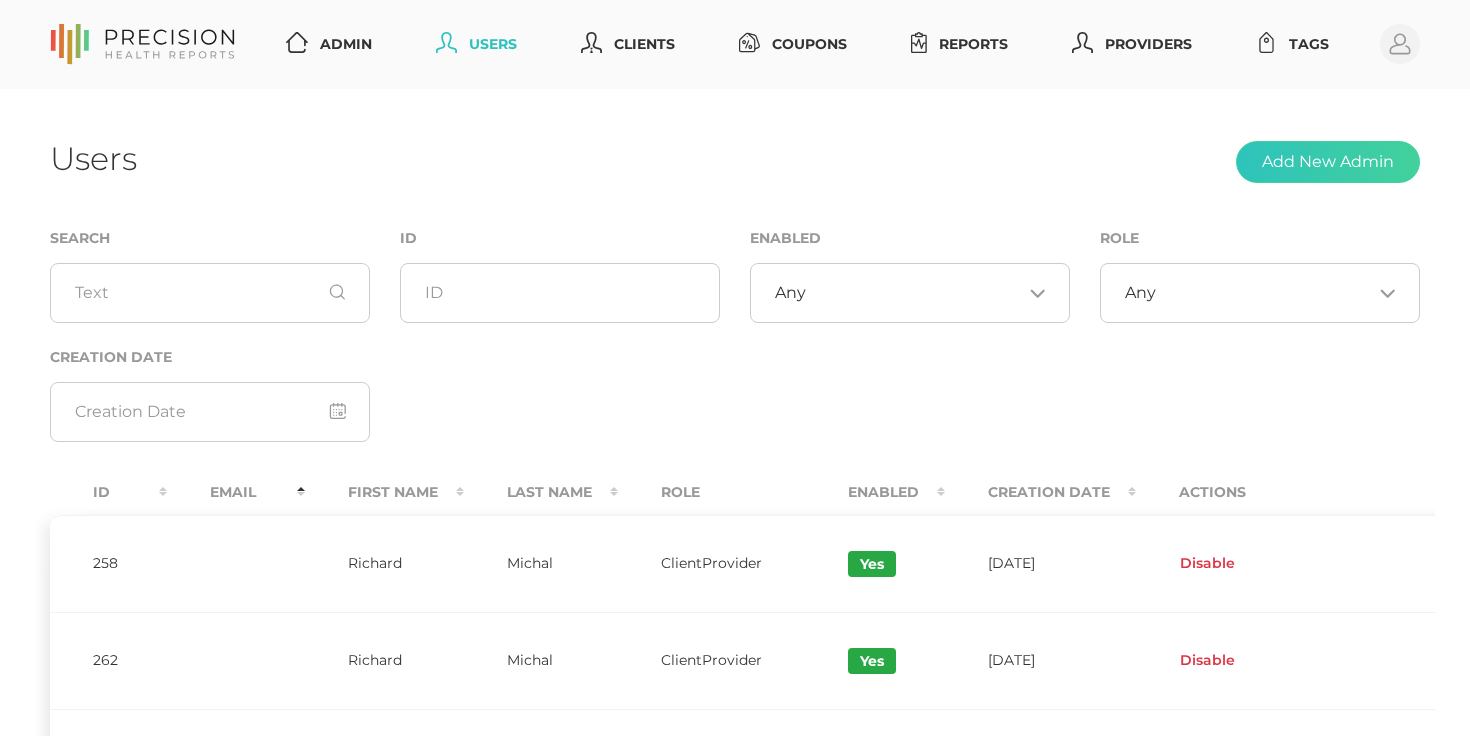 click on "Admin
Users
Clients
Coupons
Reports
Providers
Tags
Profile" at bounding box center (827, 44) 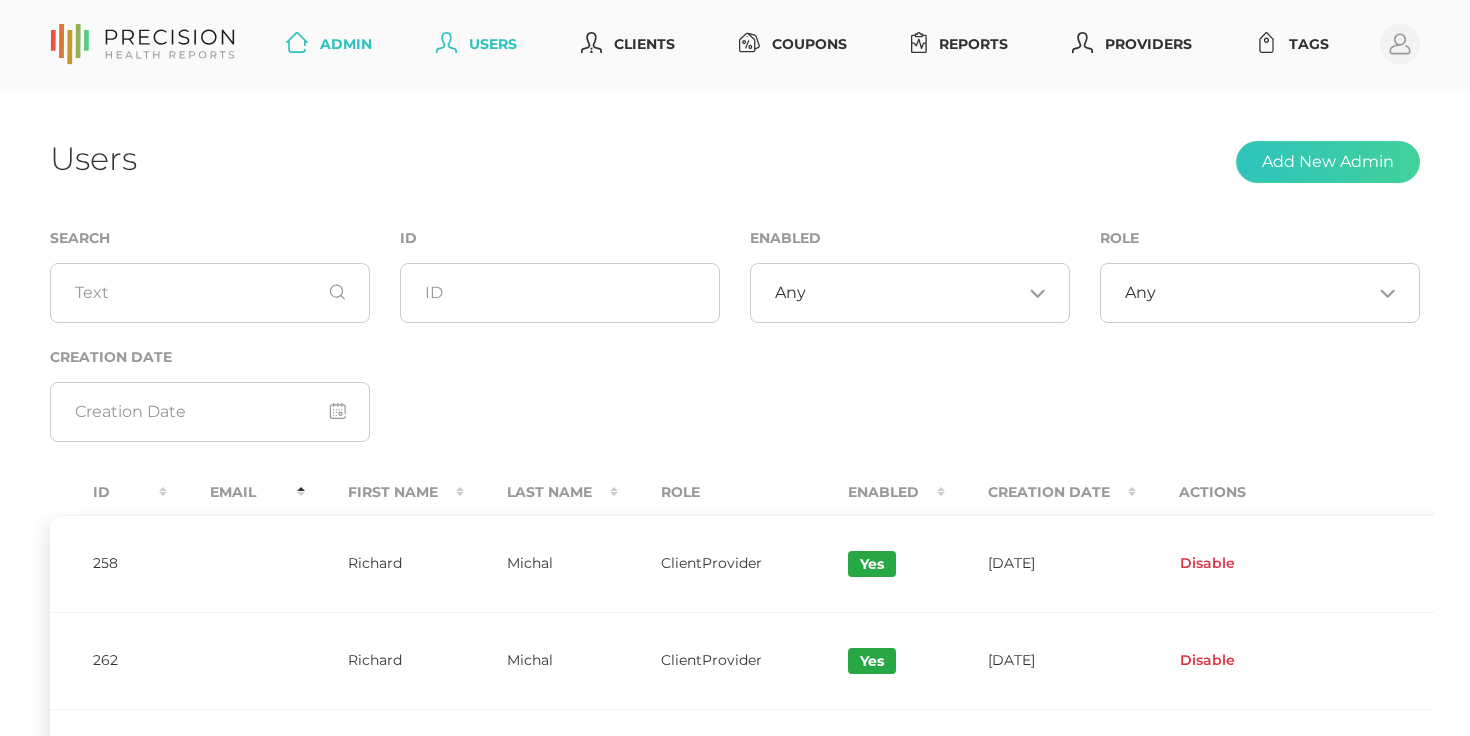 click on "Admin" at bounding box center [329, 44] 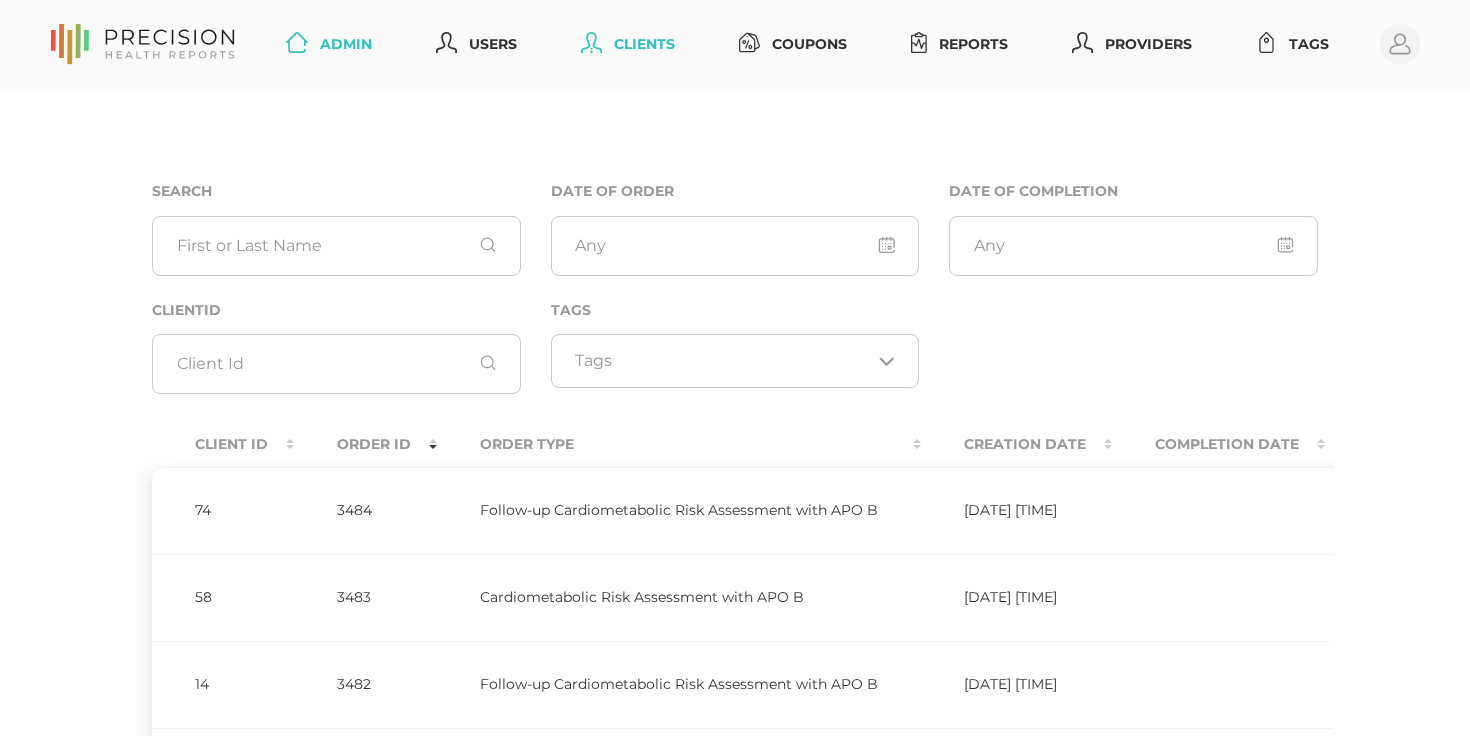 click on "Clients" at bounding box center [628, 44] 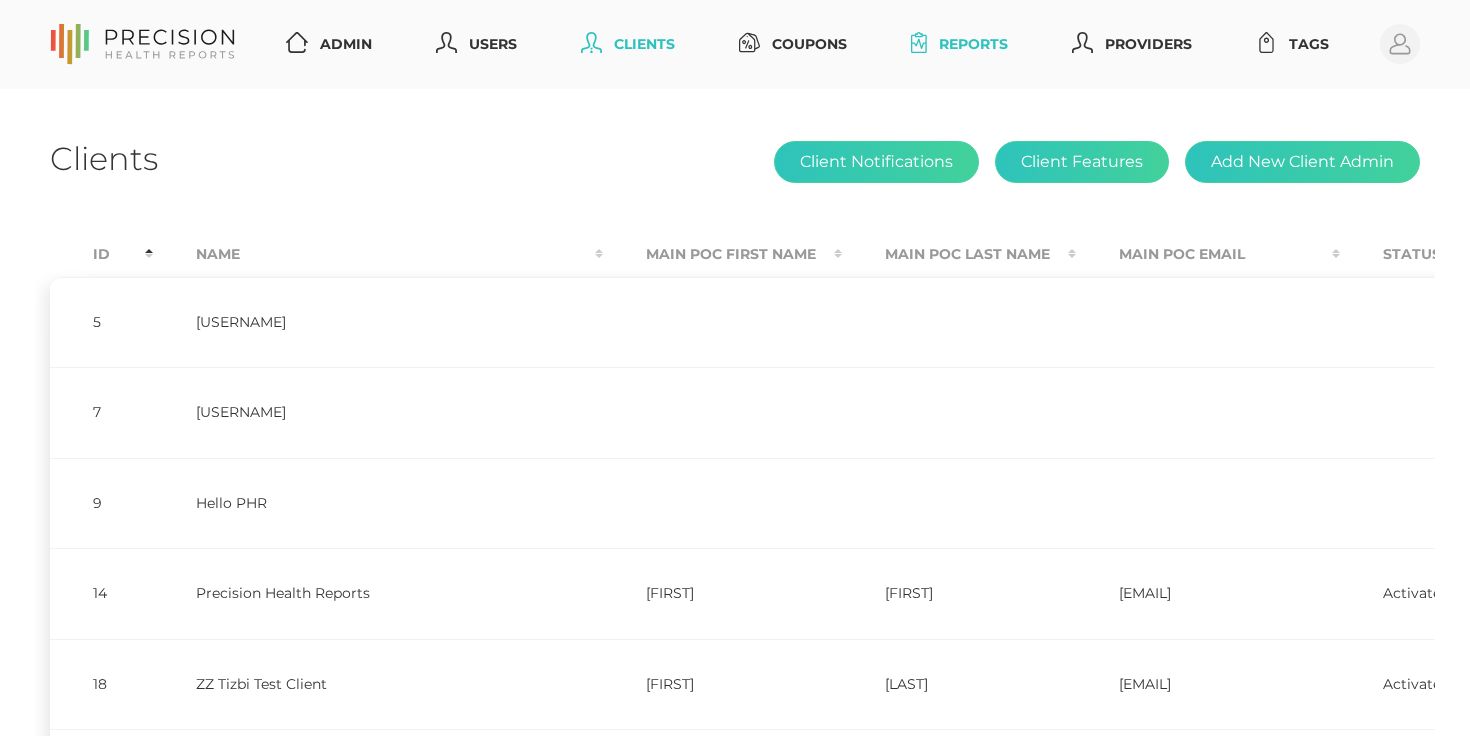 click on "Reports" at bounding box center [959, 44] 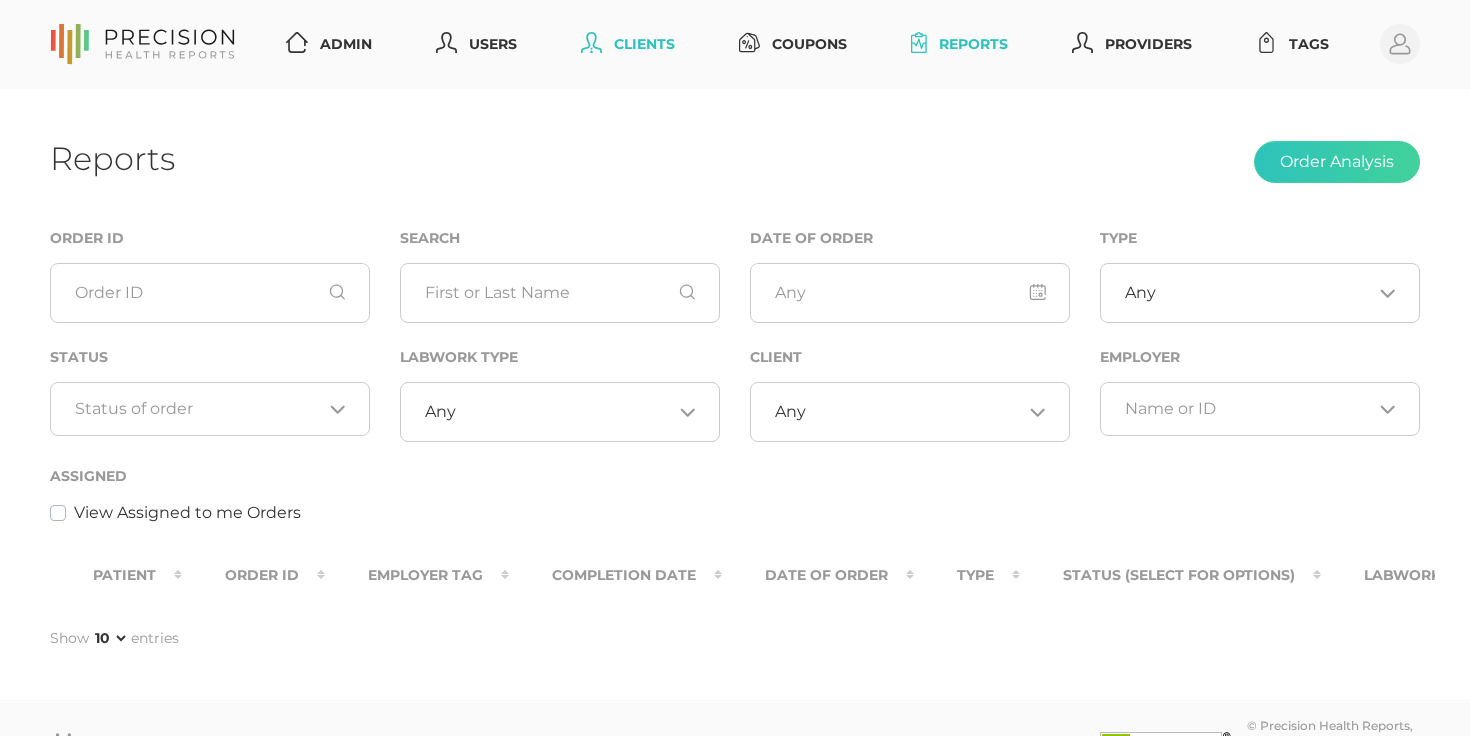 click on "Clients" at bounding box center [628, 44] 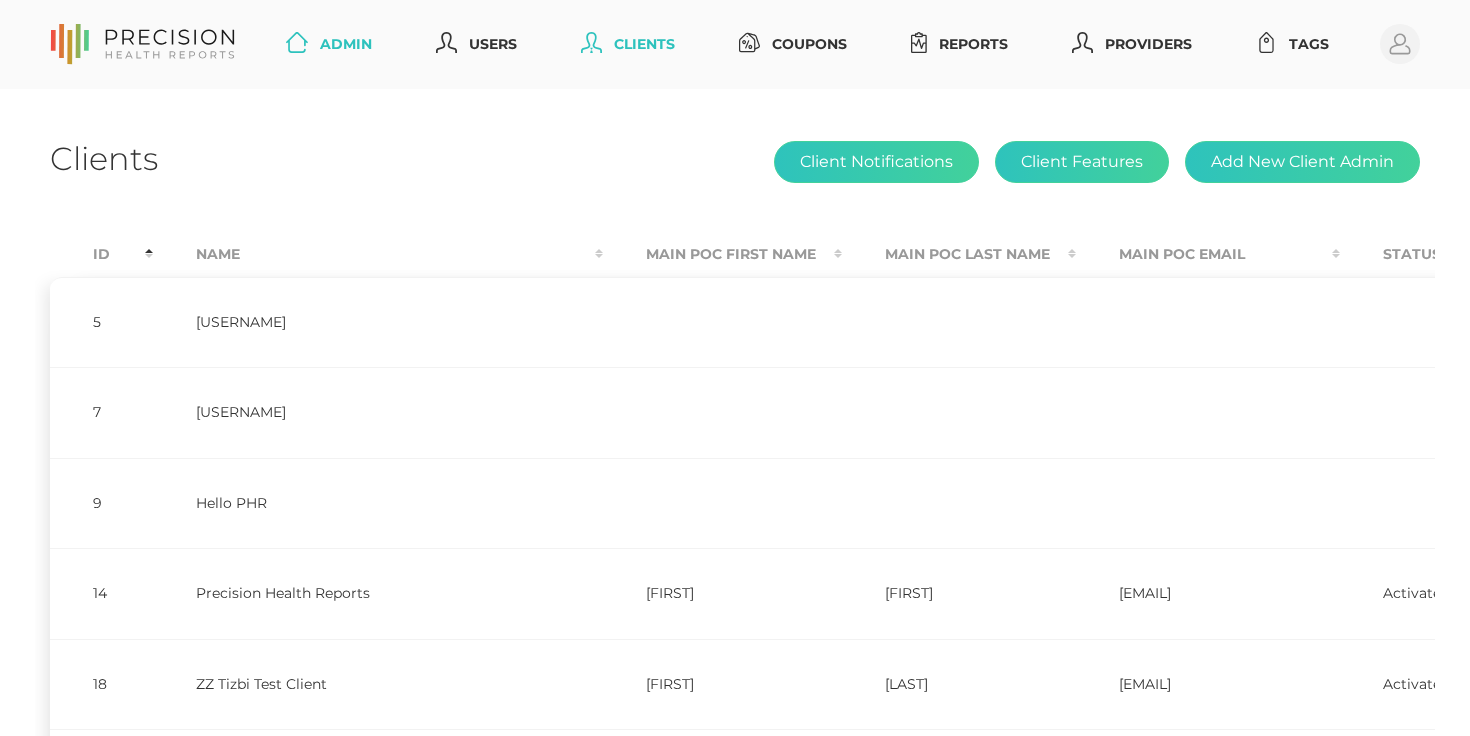 click on "Admin" at bounding box center (329, 44) 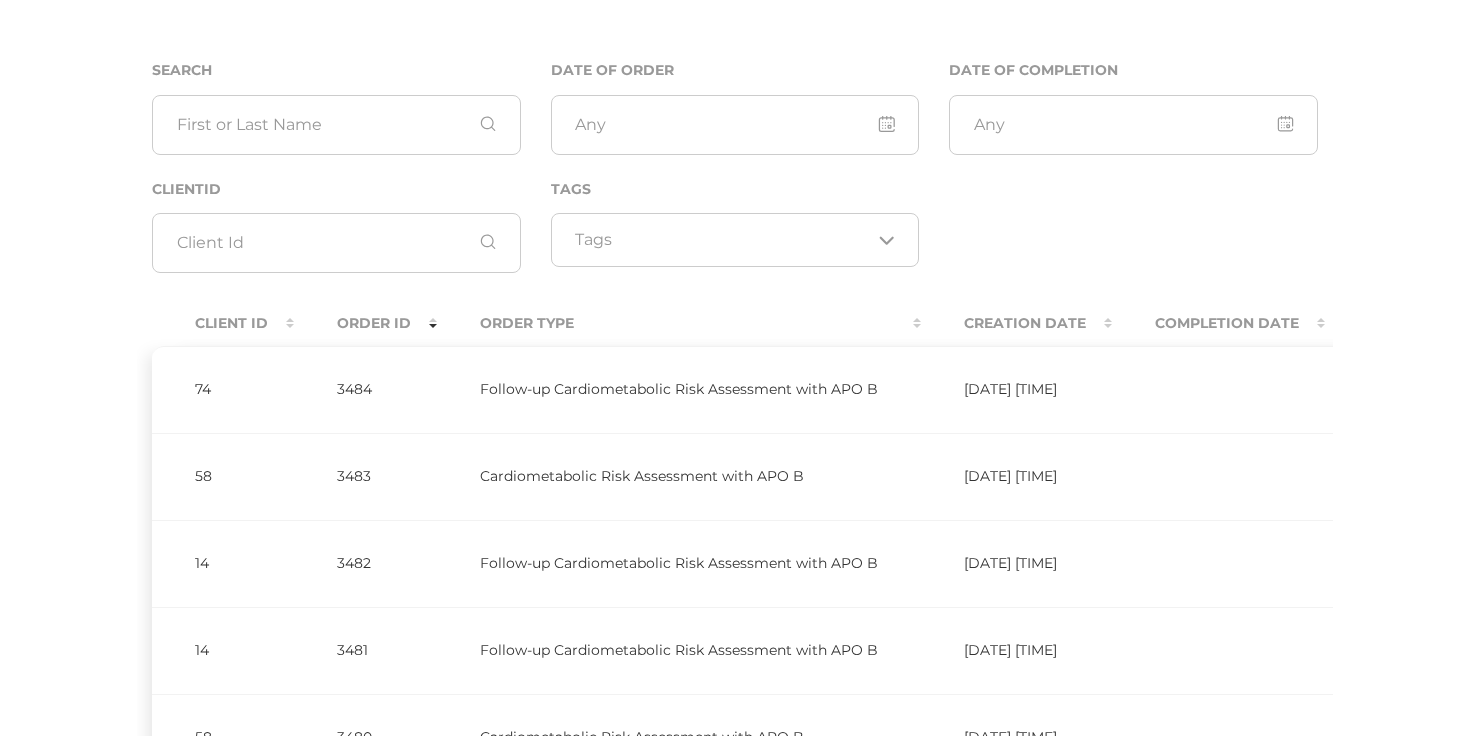 scroll, scrollTop: 116, scrollLeft: 0, axis: vertical 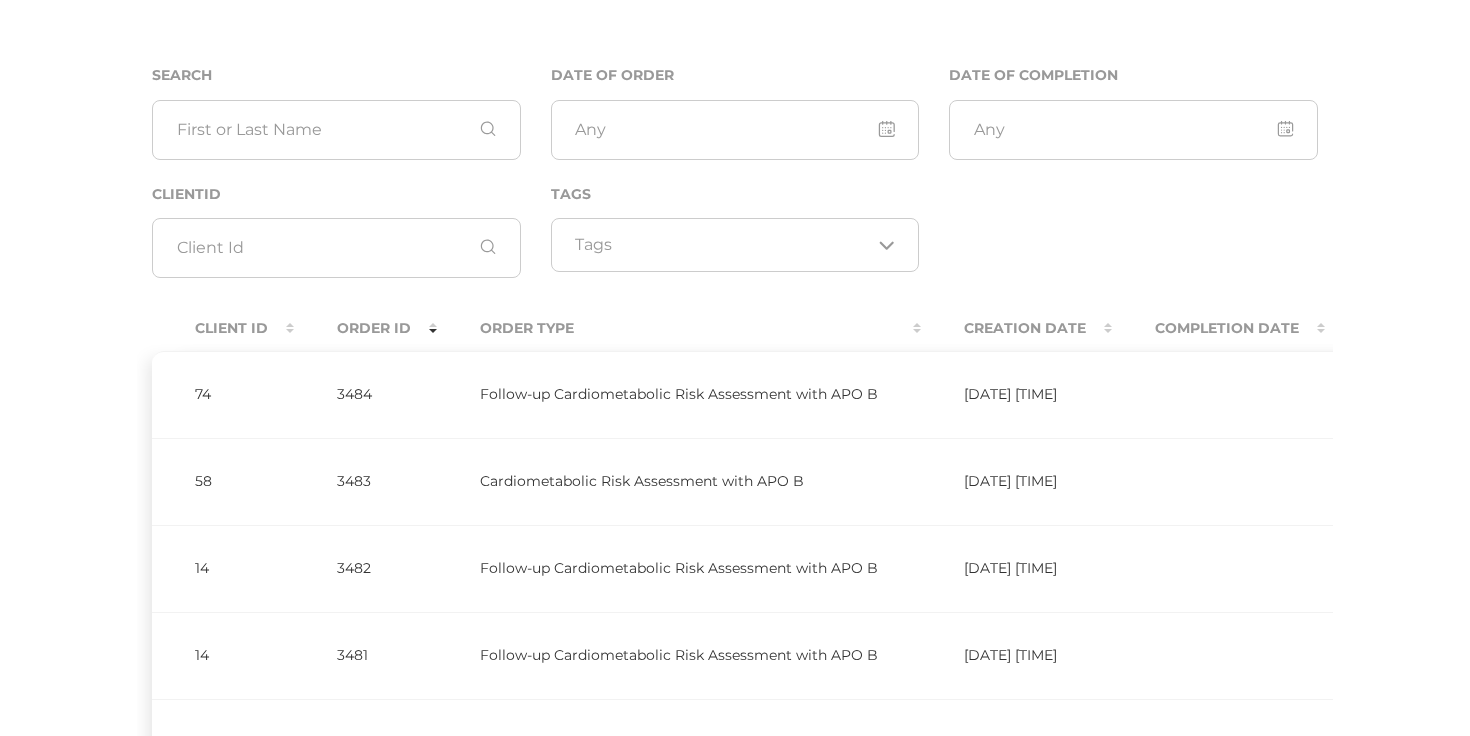 click on "Order ID" at bounding box center (365, 328) 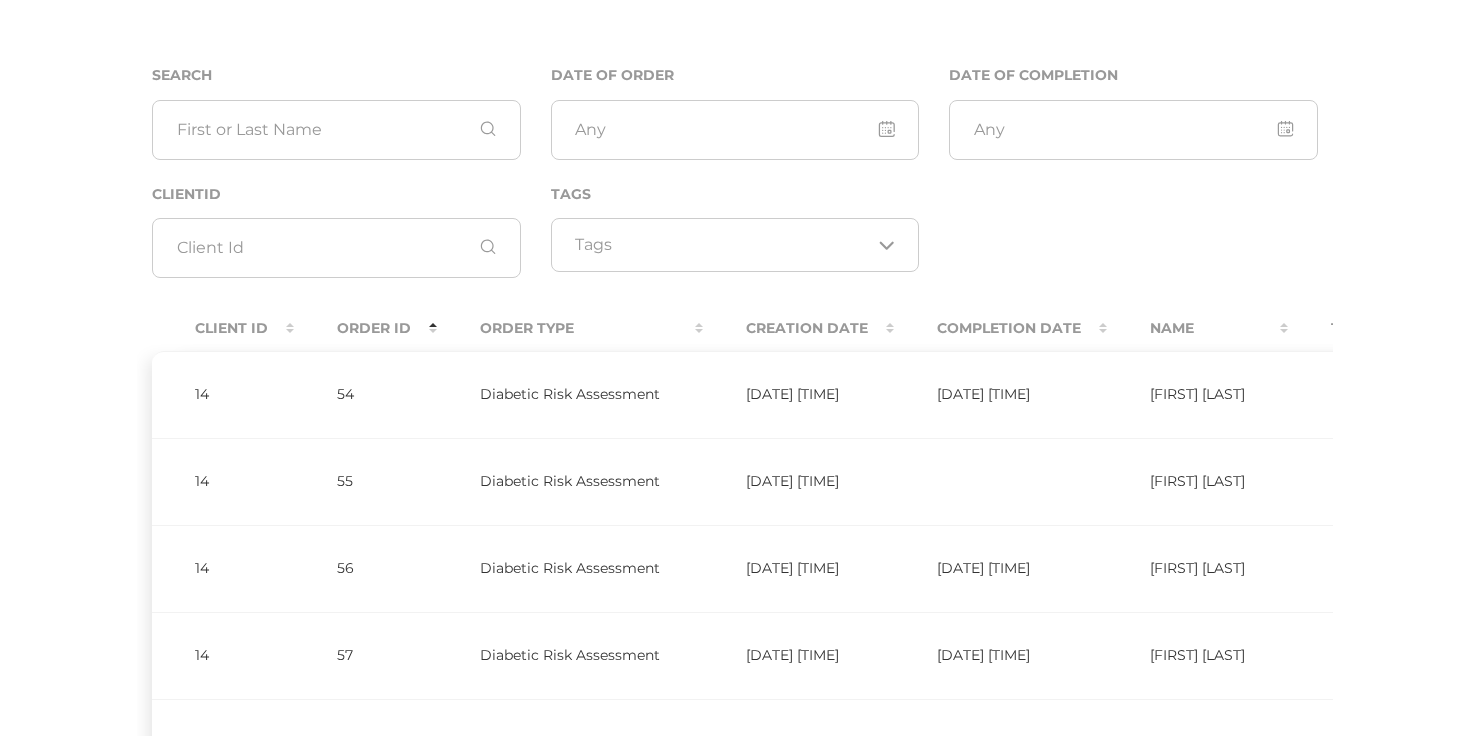 click on "Order ID" at bounding box center (365, 328) 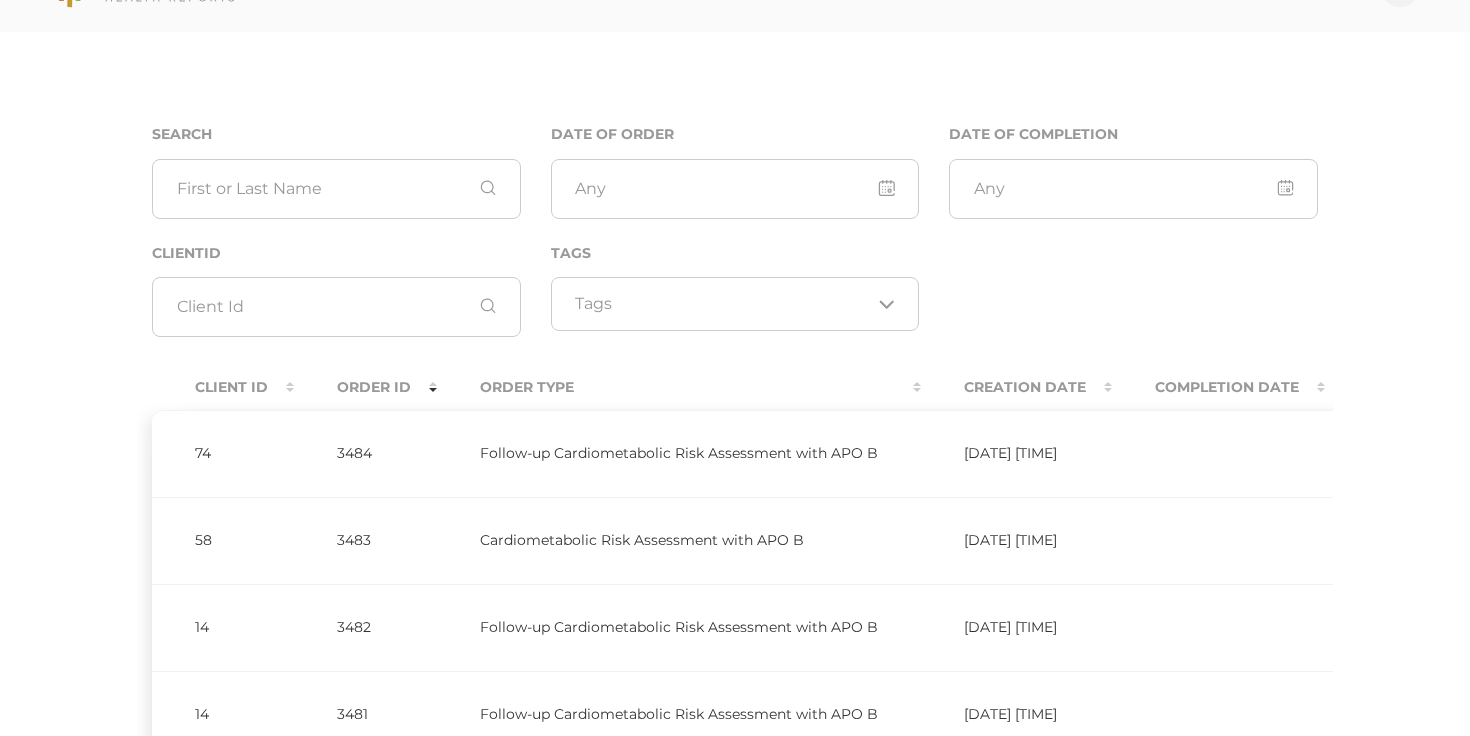 scroll, scrollTop: 0, scrollLeft: 0, axis: both 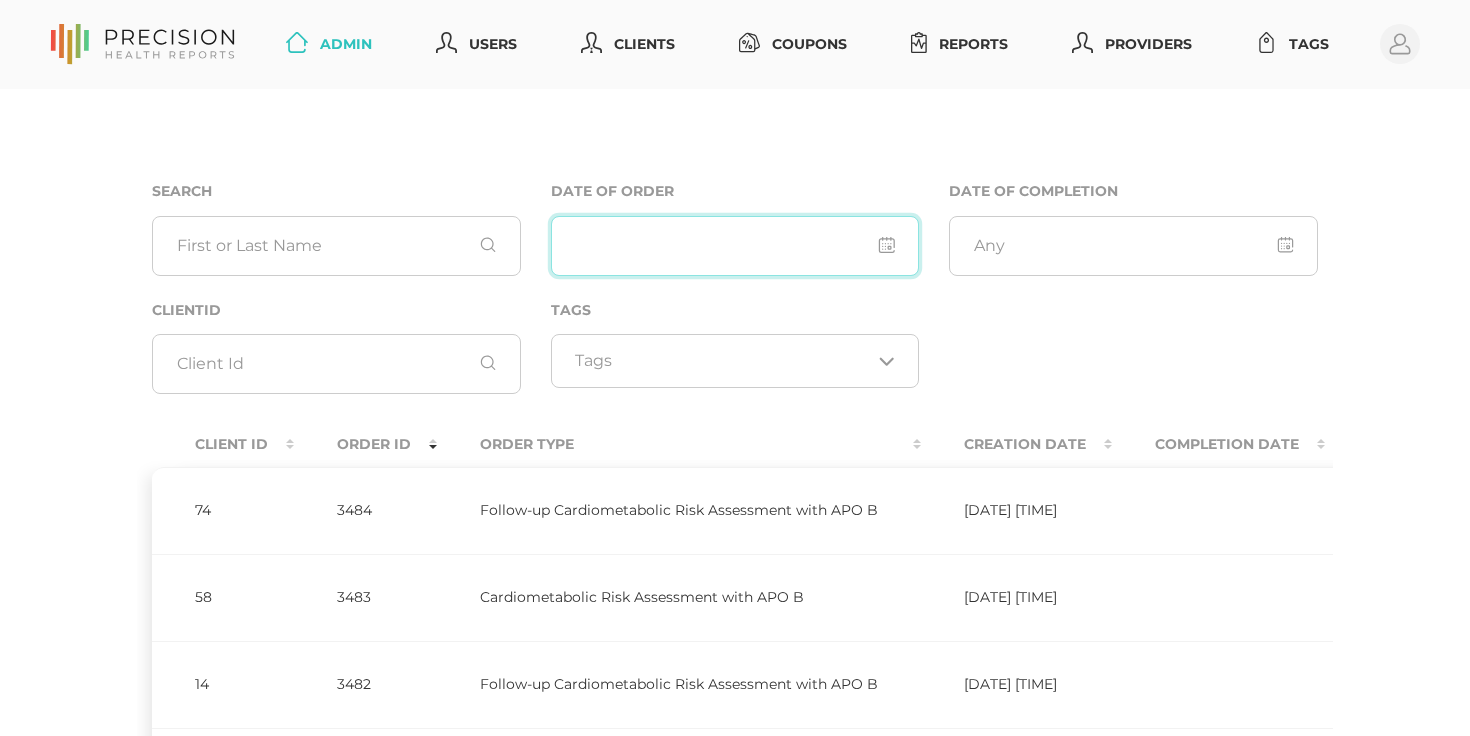 click at bounding box center [735, 246] 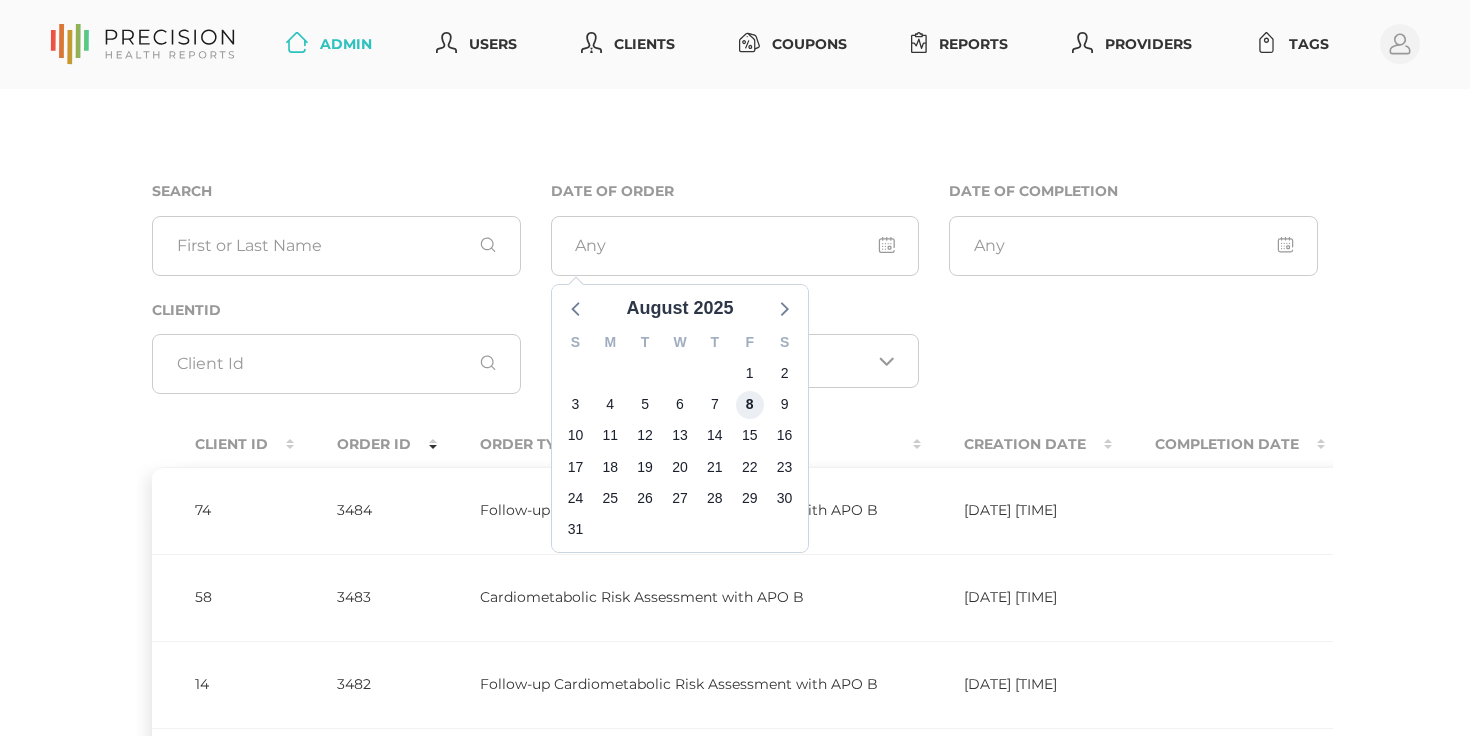 click on "8" at bounding box center [749, 404] 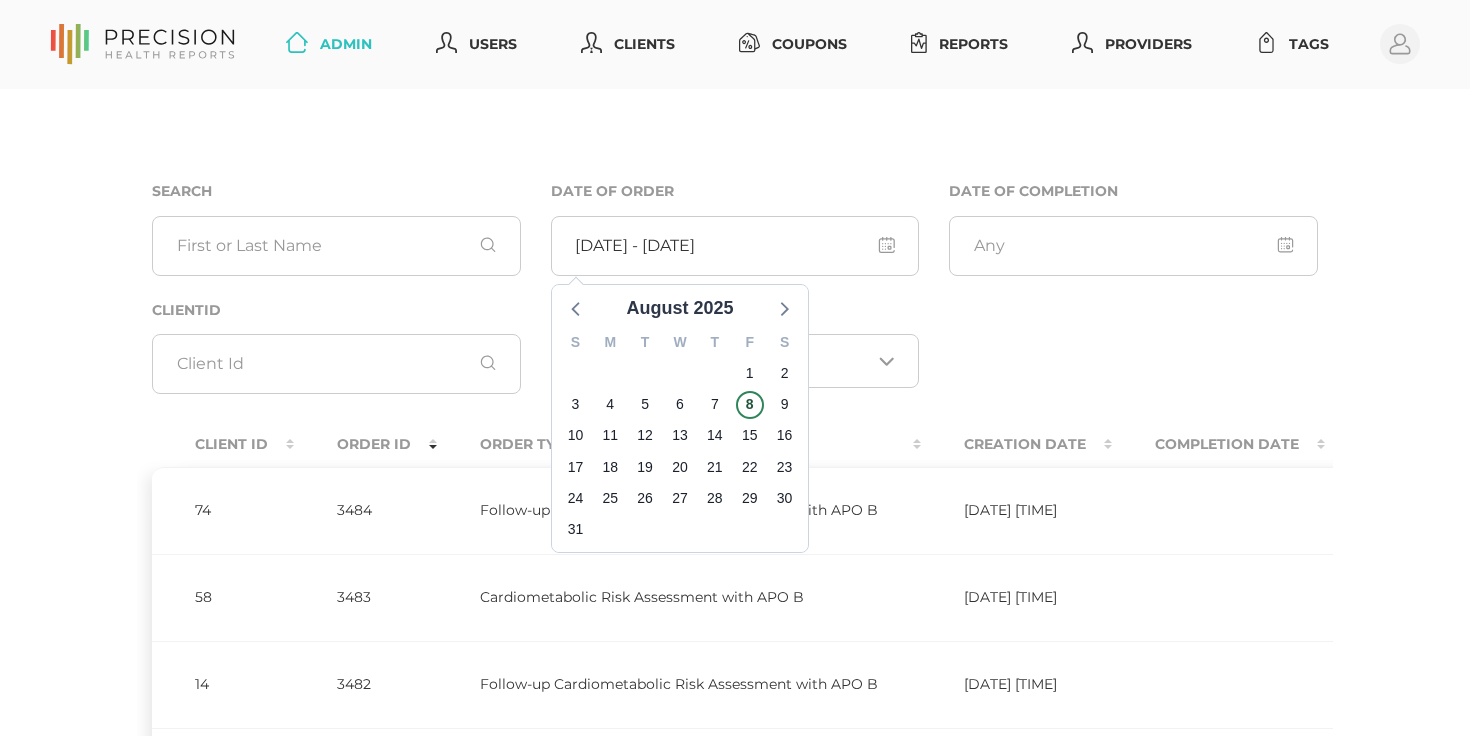 click on "Search
Date of Order August 2025 S M T W T F S 27 28 29 30 31 1 2 3 4 5 6 7 8 9 10 11 12 13 14 15 16 17 18 19 20 21 22 23 24 25 26 27 28 29 30 31 1 2 3 4 5 6
Date of Completion
ClientId
Tags
Loading...
Client ID
Order ID
Order Type
Creation Date
Completion Date
Name
Tags
74 3484 Follow-up Cardiometabolic Risk Assessment with APO B 8/6/2025 2:30:20 PM C Pedersen 58 3483 Cardiometabolic Risk Assessment with APO B 8/6/2025 10:35:06 AM D Pickerill 14 3482 Follow-up Cardiometabolic Risk Assessment with APO B 8/5/2025 8:42:48 AM J Rogers 14 3481 Follow-up Cardiometabolic Risk Assessment with APO B 8/5/2025 8:42:28 AM K Pedaprolu 58 3480 8/5/2025 8:03:26 AM" at bounding box center [735, 790] 